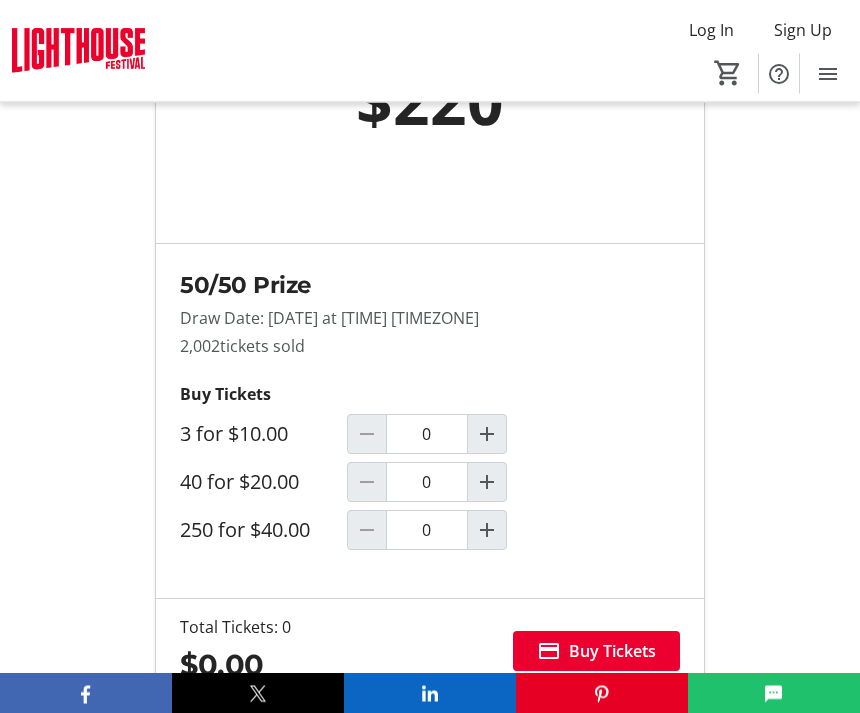 scroll, scrollTop: 1331, scrollLeft: 0, axis: vertical 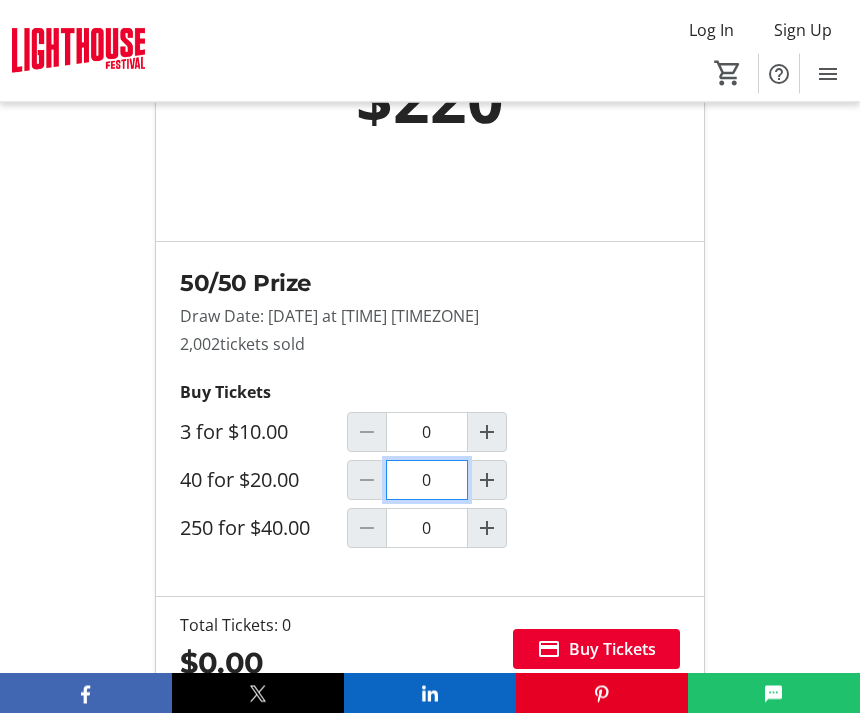 click on "0" at bounding box center (427, 481) 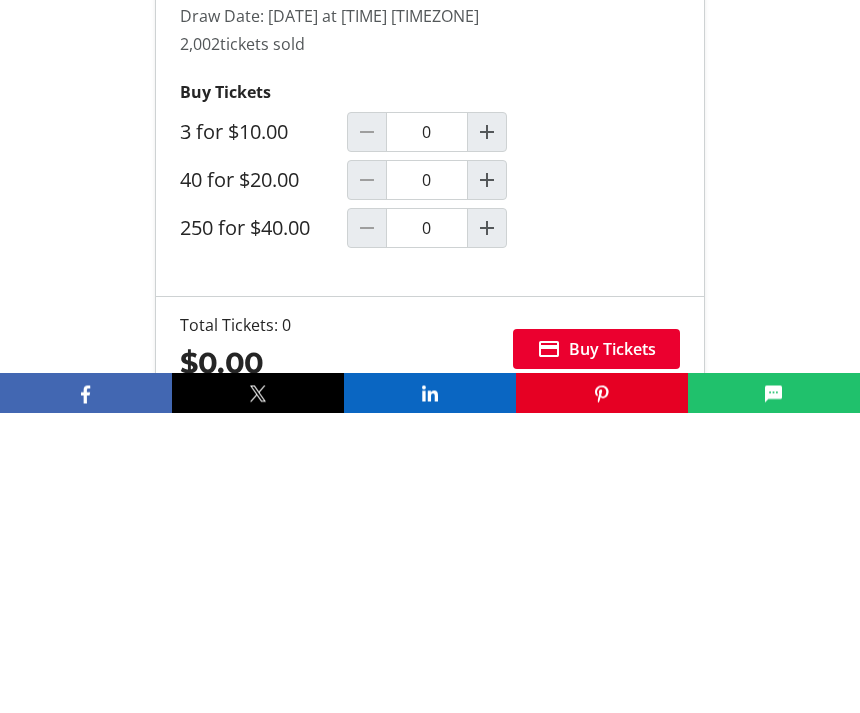 click at bounding box center [487, 481] 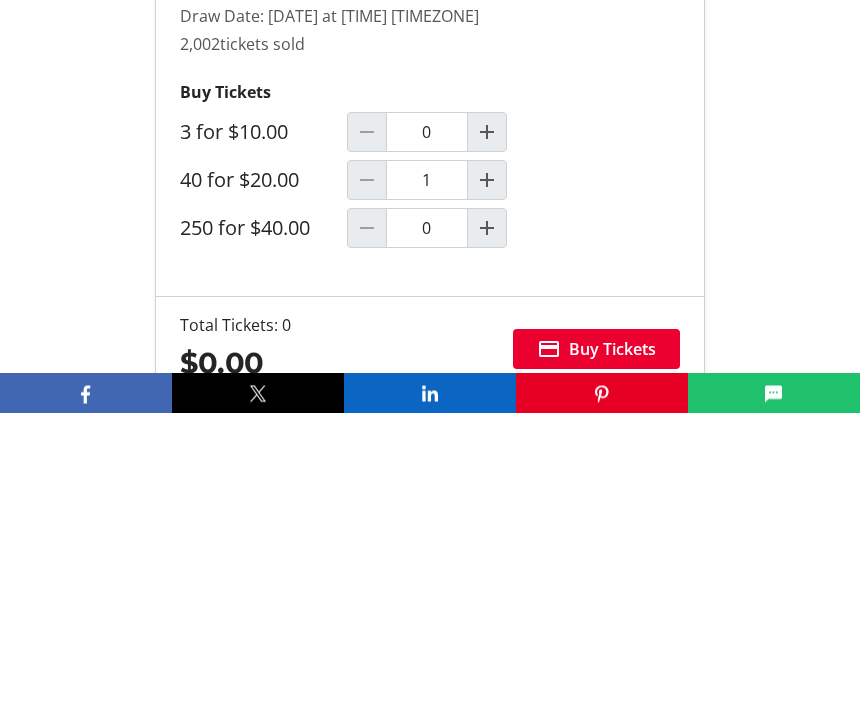 scroll, scrollTop: 1632, scrollLeft: 0, axis: vertical 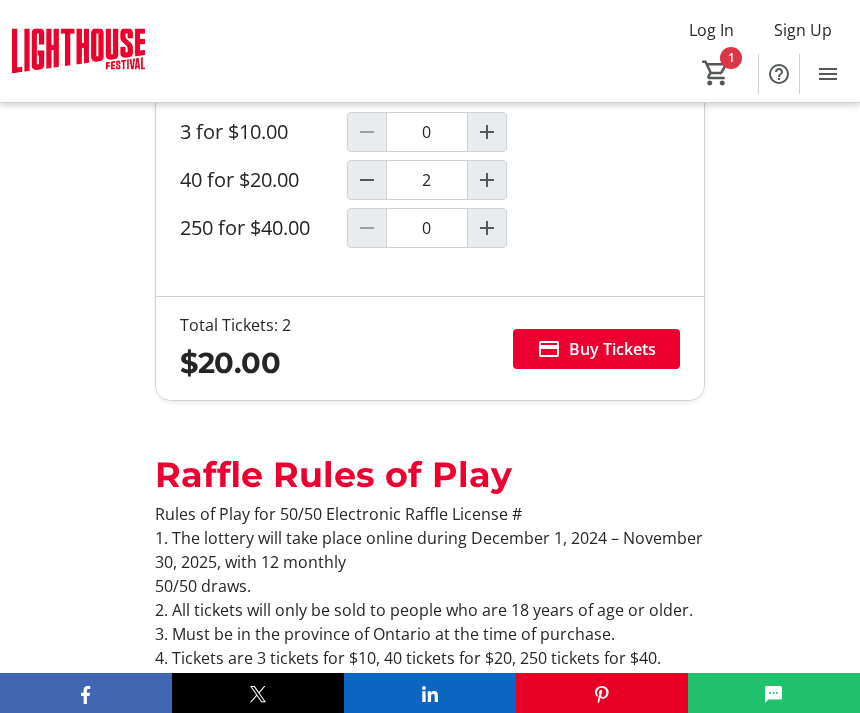 type on "1" 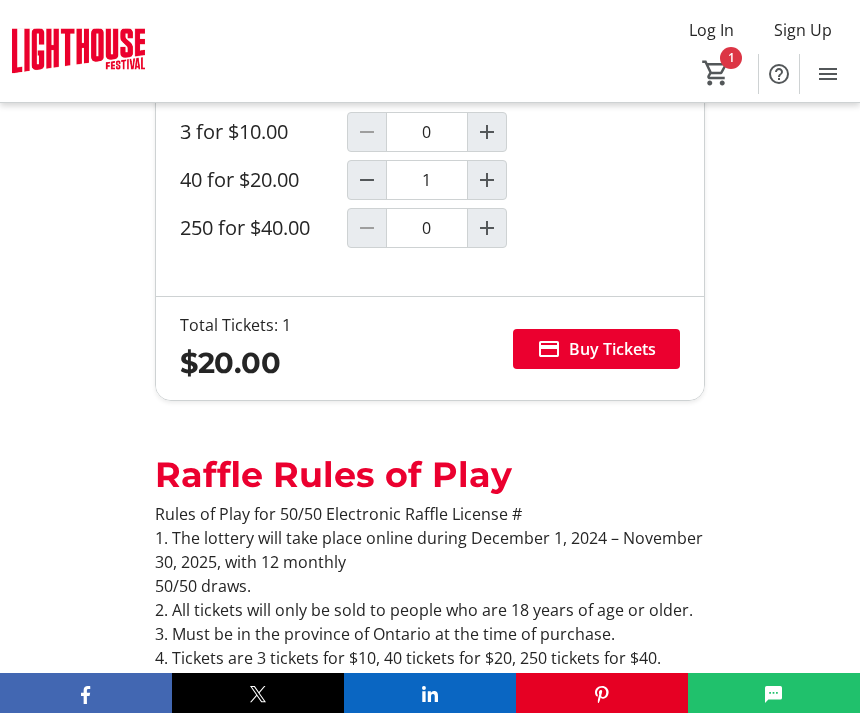 click on "Buy Tickets" at bounding box center [612, 349] 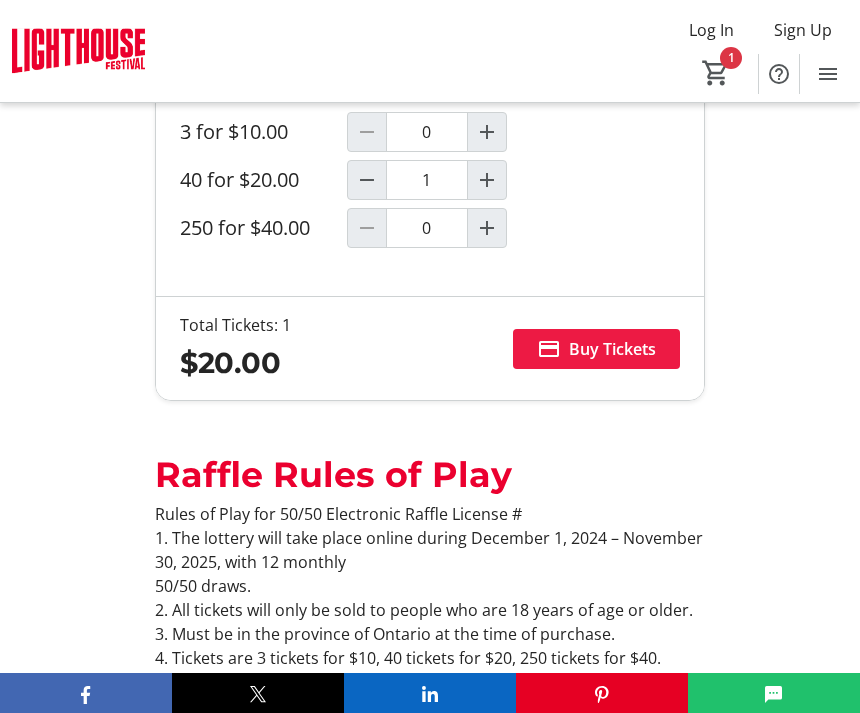 scroll, scrollTop: 0, scrollLeft: 0, axis: both 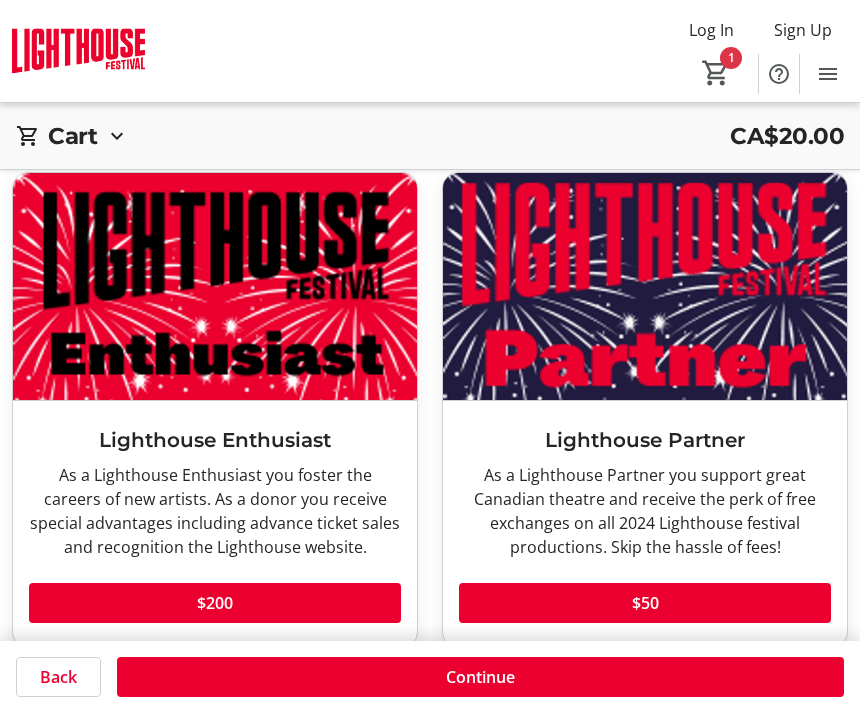 click 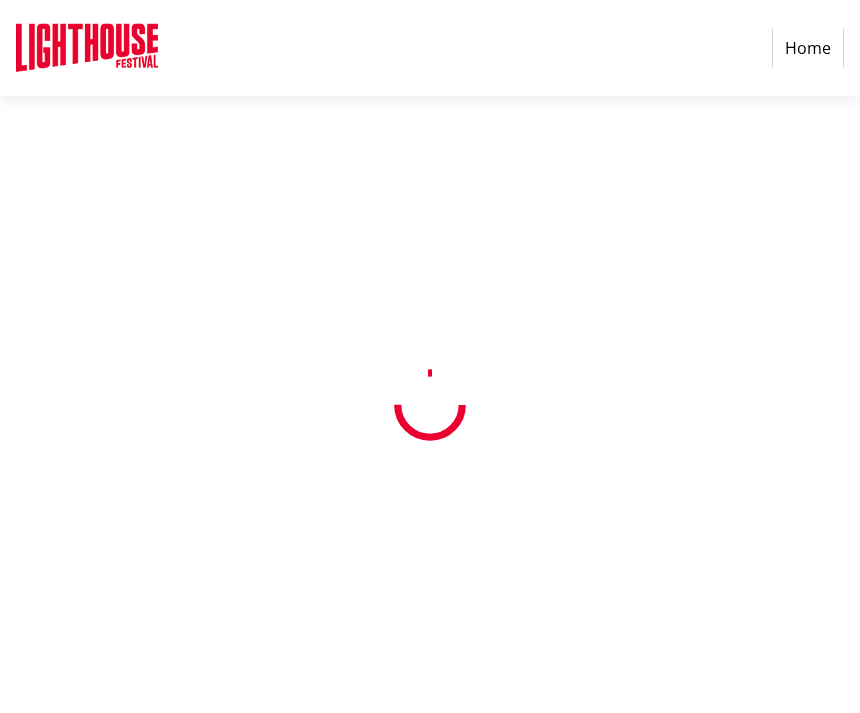 scroll, scrollTop: 0, scrollLeft: 0, axis: both 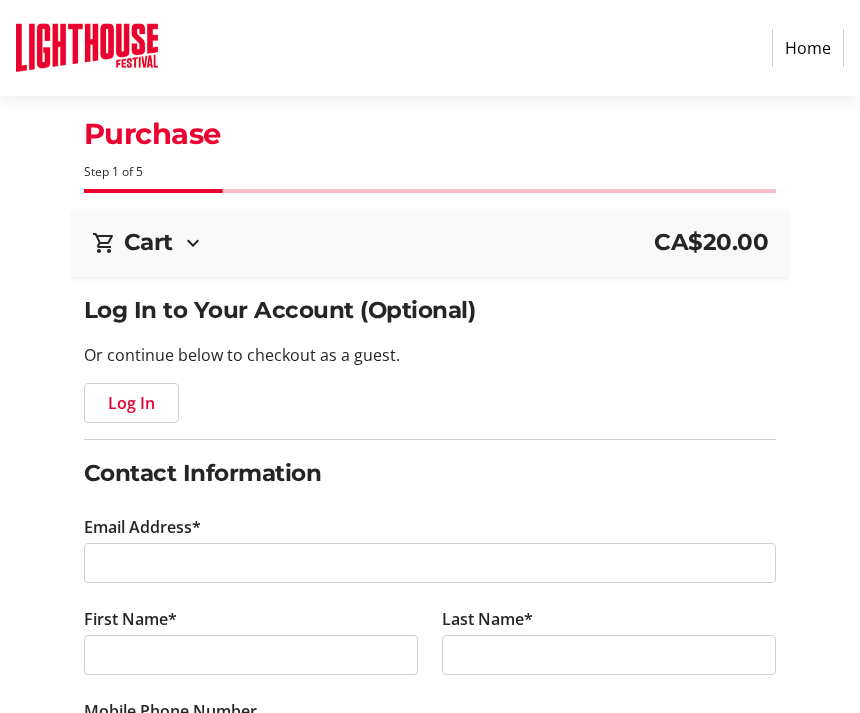 click on "Log In" 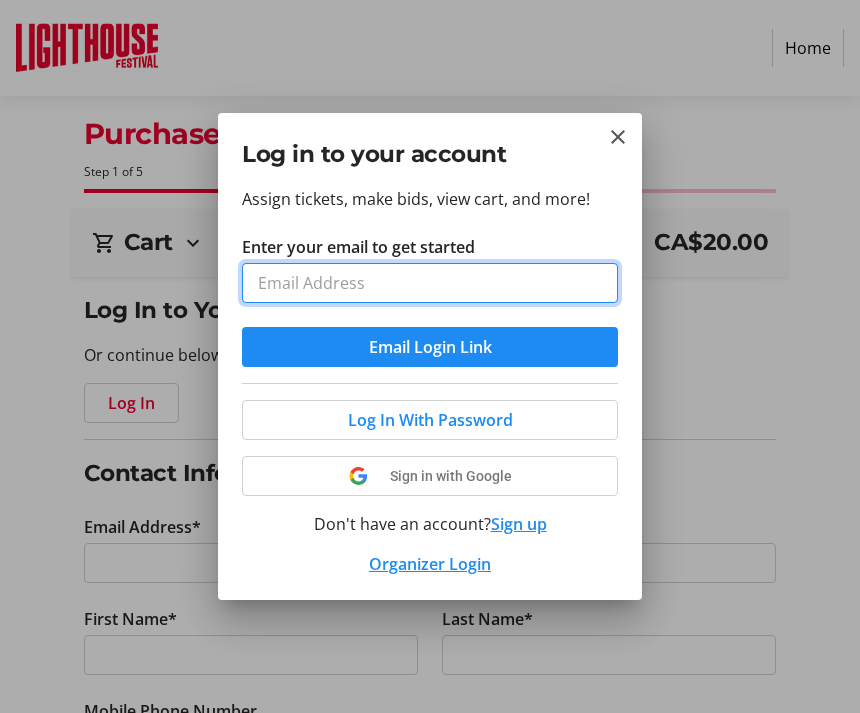 click on "Enter your email to get started" at bounding box center [430, 283] 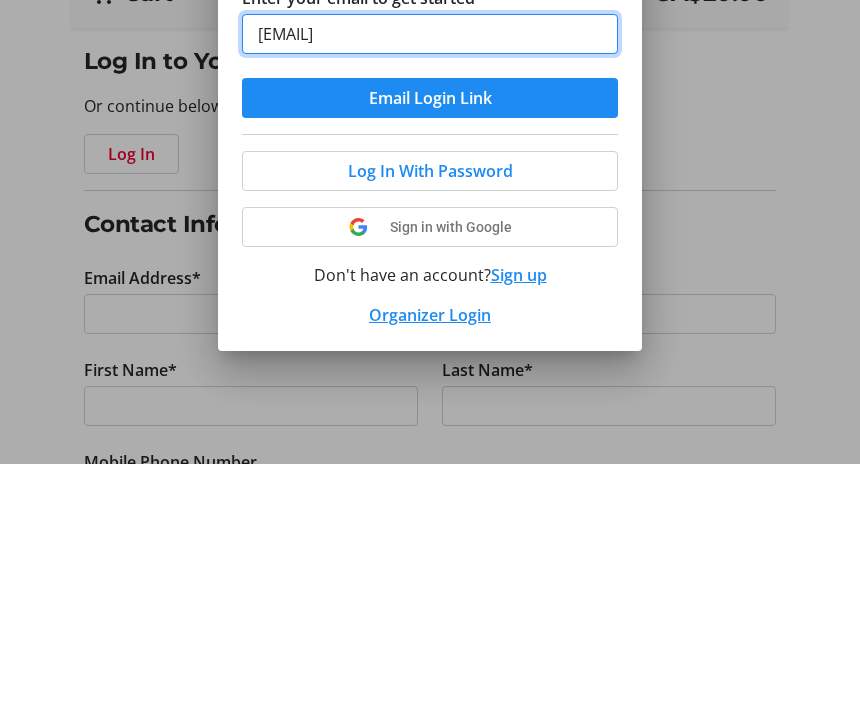 type on "[EMAIL]" 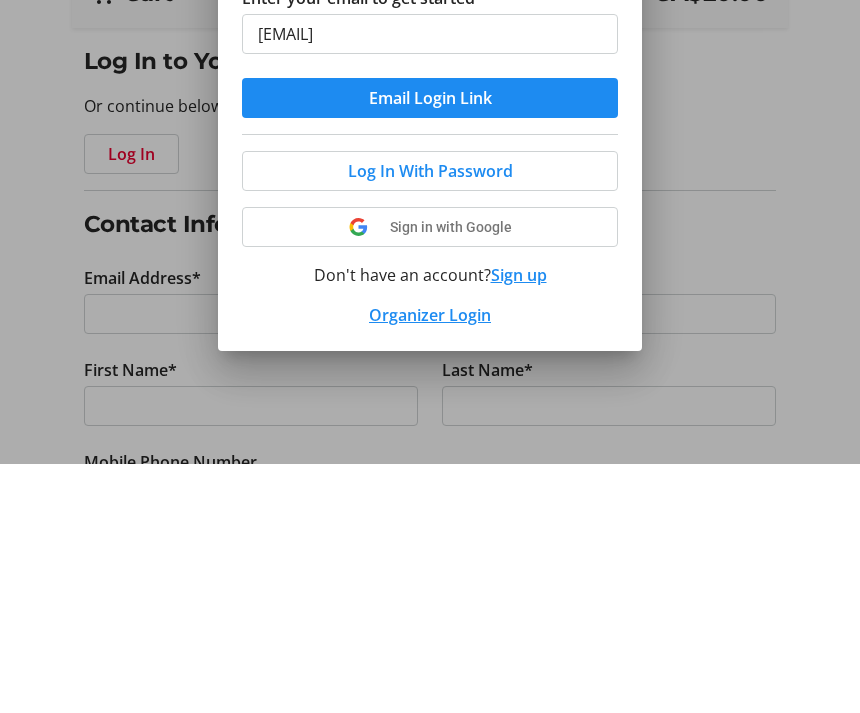 click at bounding box center [430, 347] 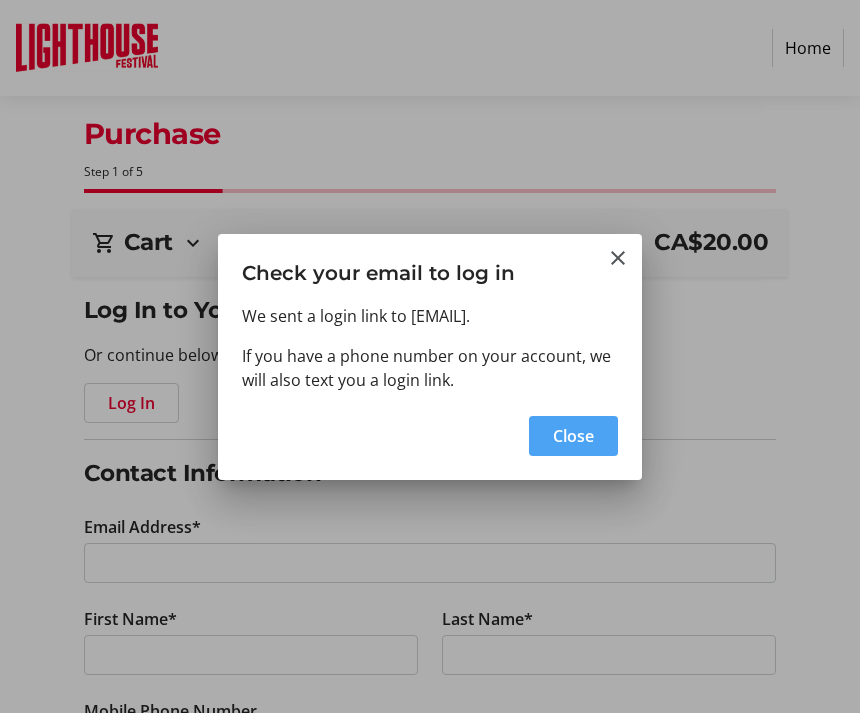click on "Close" at bounding box center (573, 436) 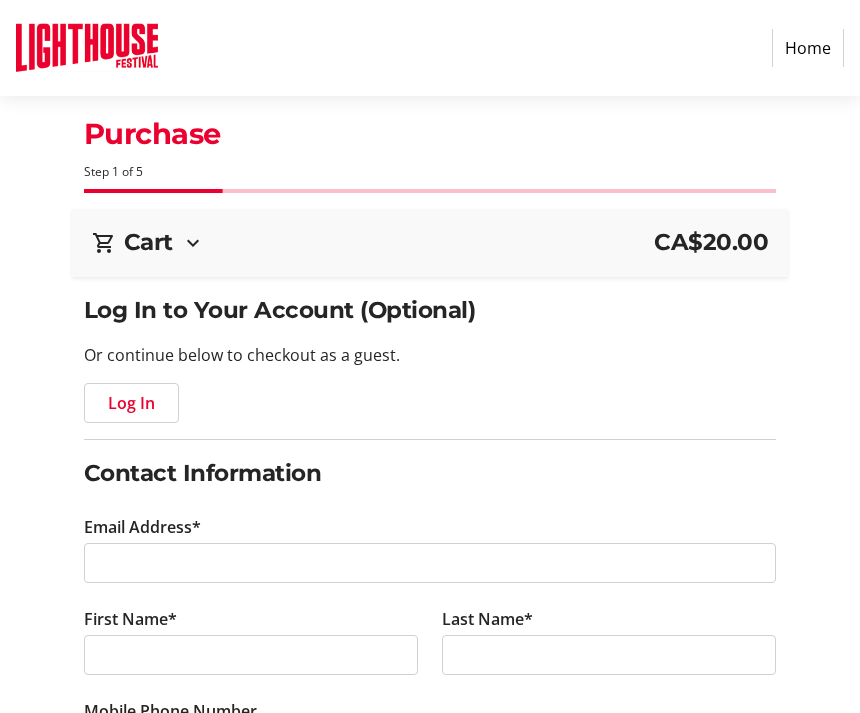 click on "Log In" 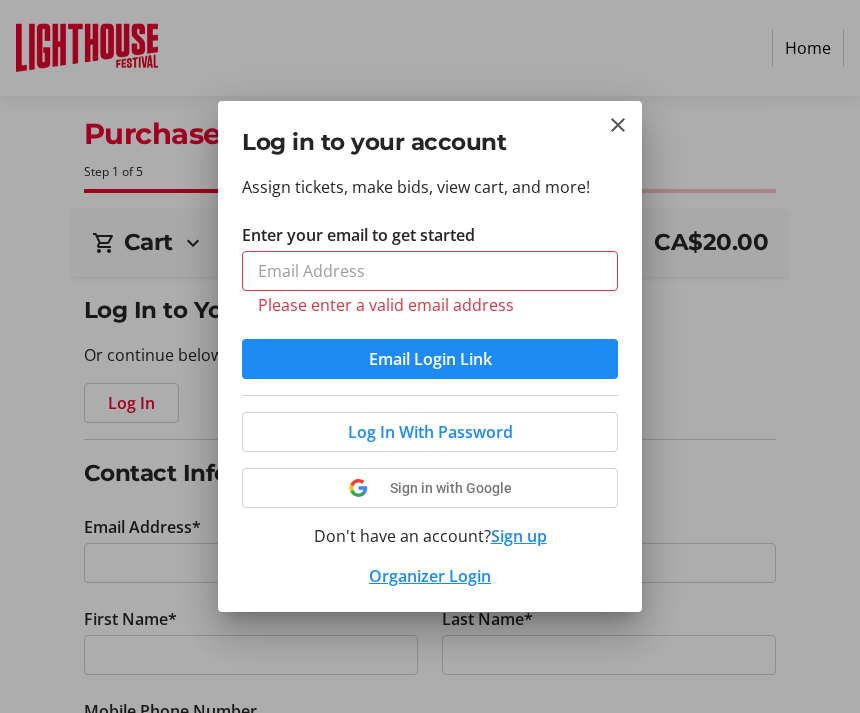 type on "[EMAIL]" 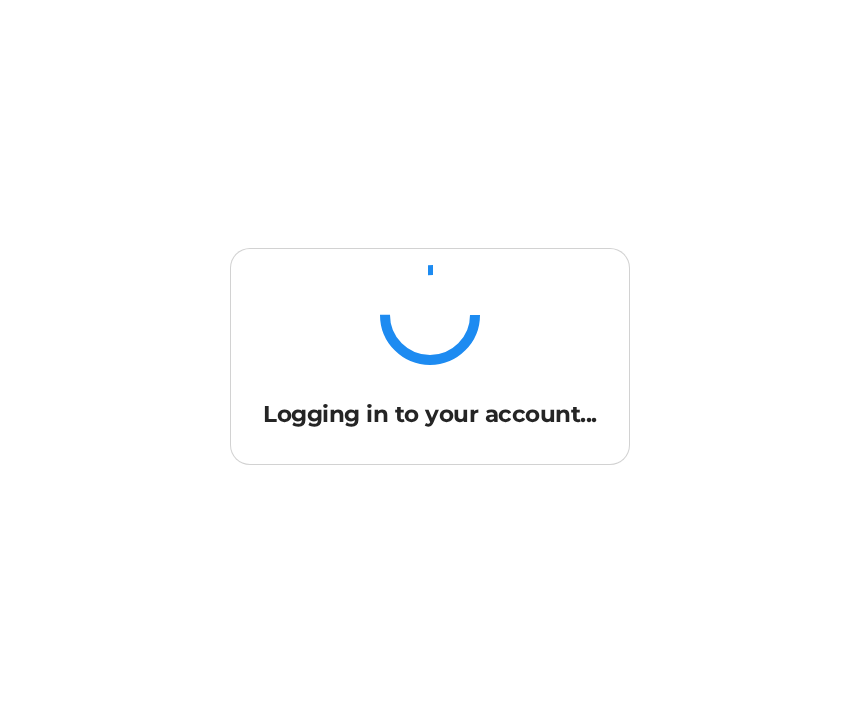 scroll, scrollTop: 0, scrollLeft: 0, axis: both 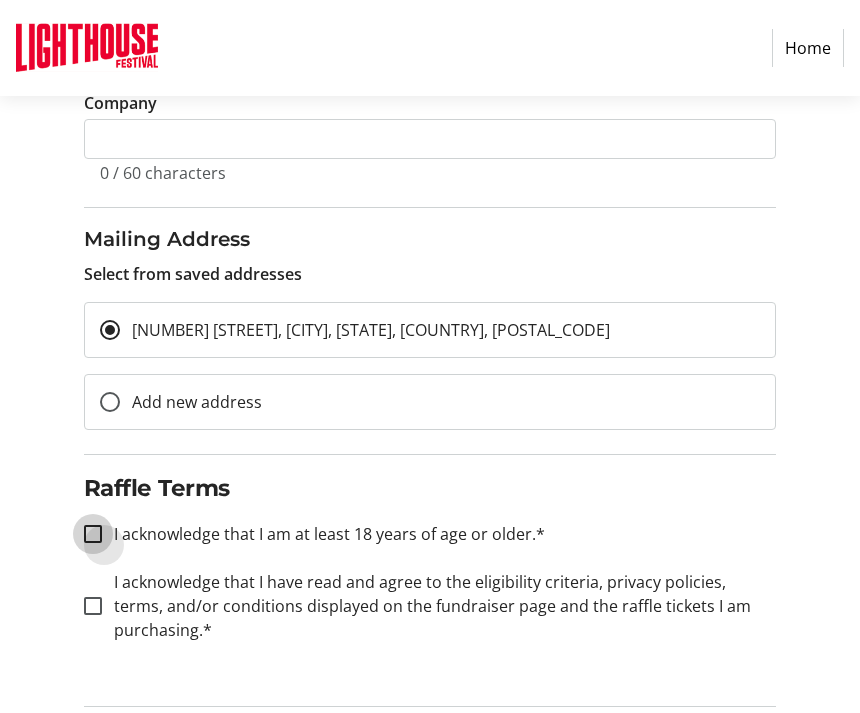 click on "I acknowledge that I am at least 18 years of age or older.*" at bounding box center (93, 534) 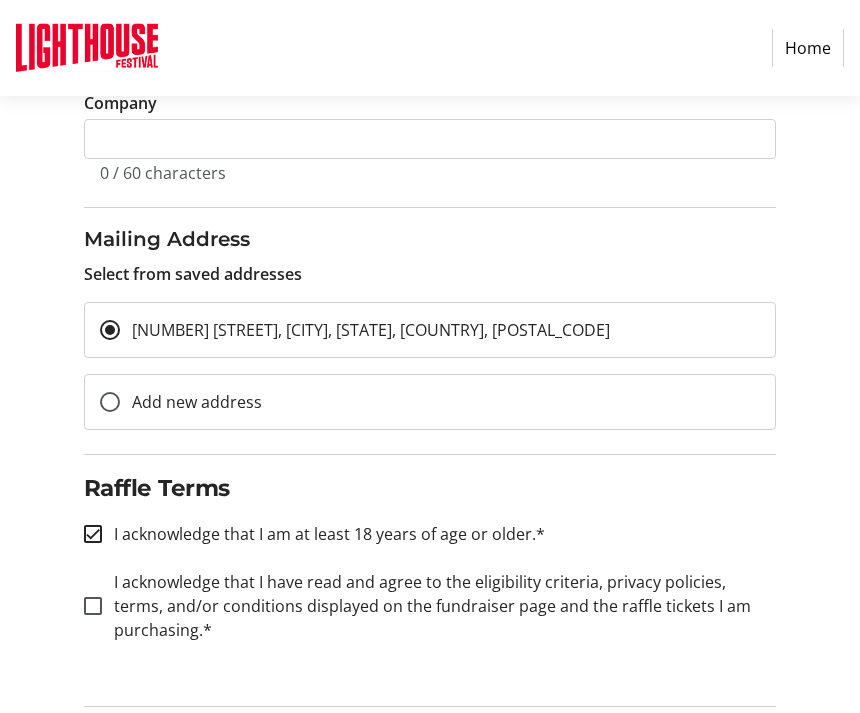 checkbox on "true" 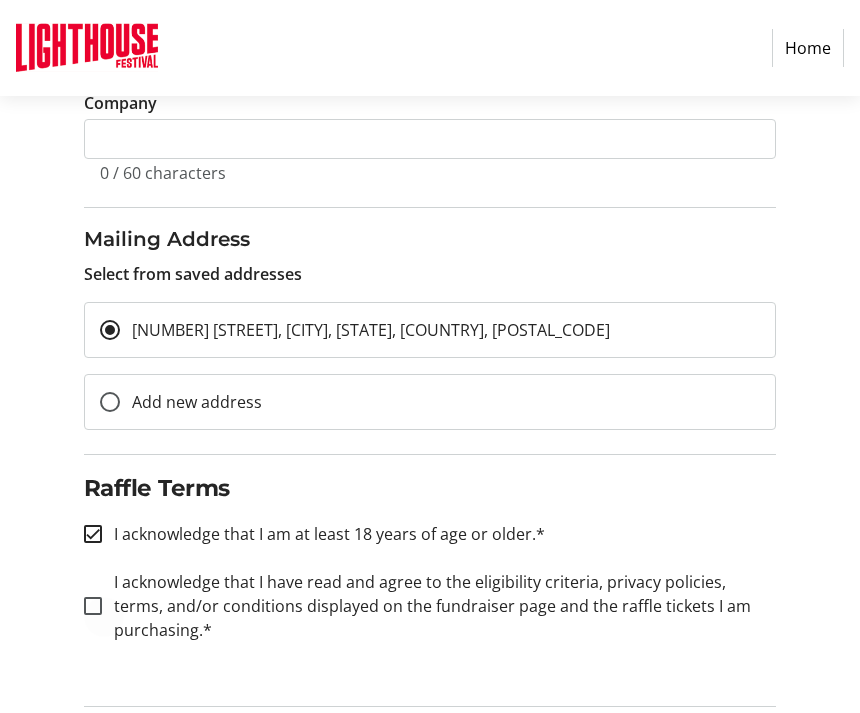 click at bounding box center (93, 606) 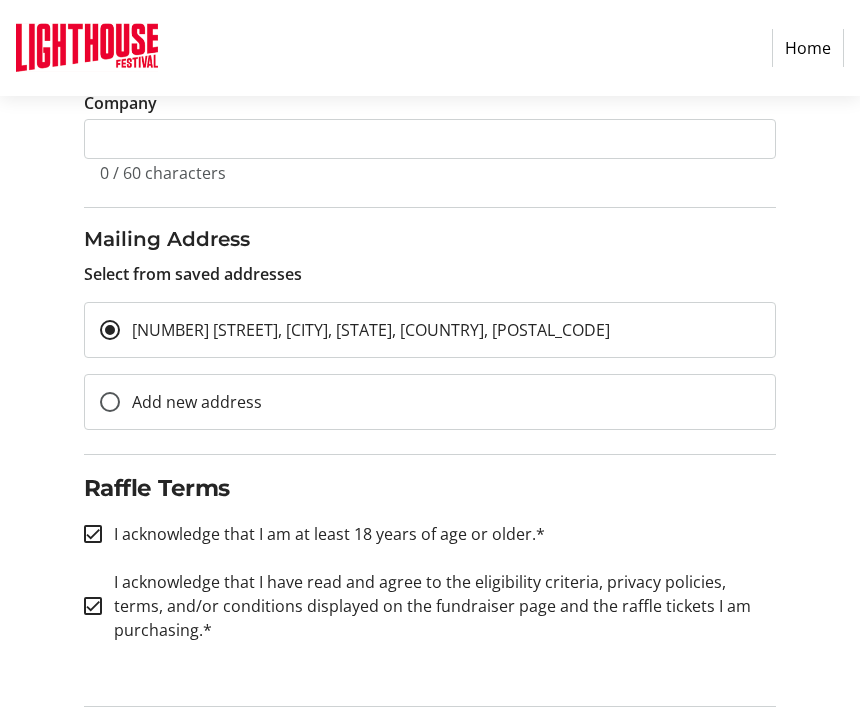 checkbox on "true" 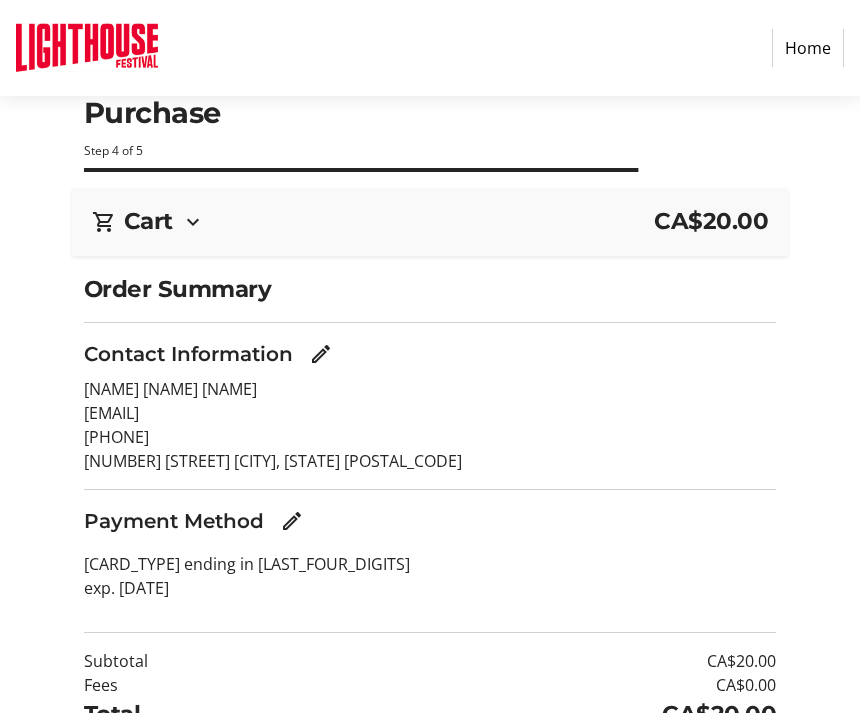 scroll, scrollTop: 80, scrollLeft: 0, axis: vertical 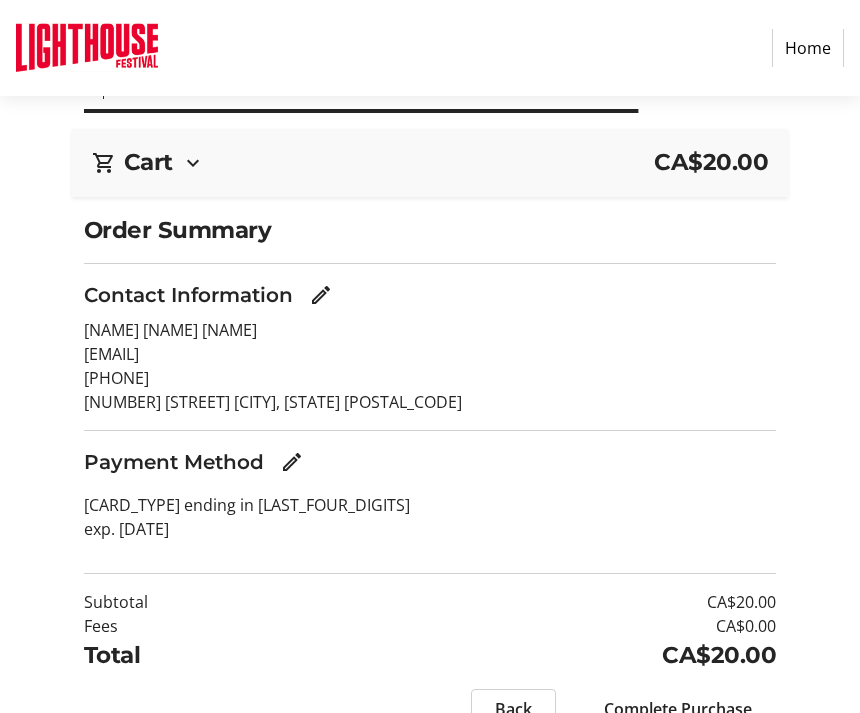 click 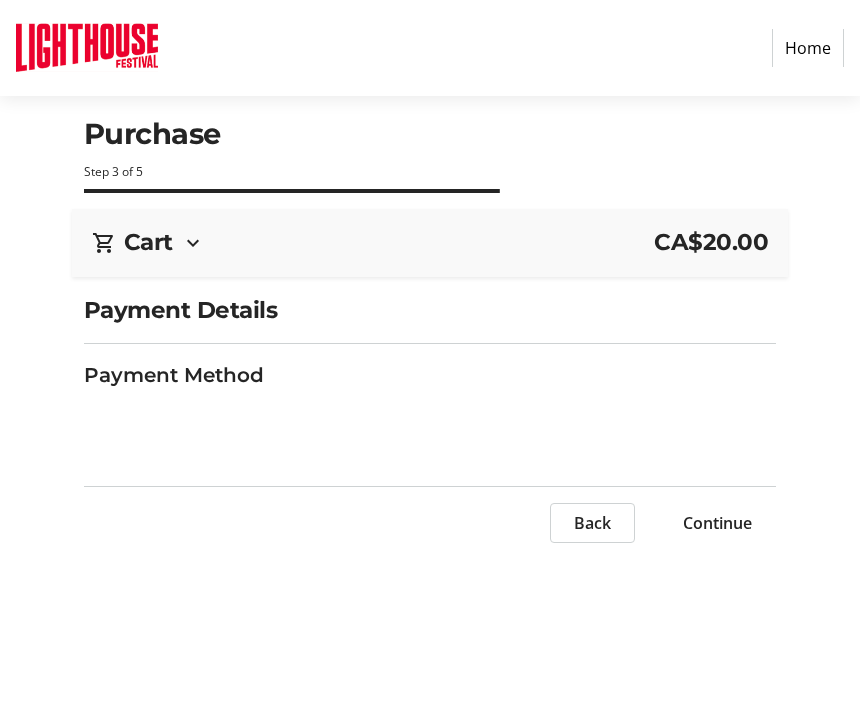 scroll, scrollTop: 0, scrollLeft: 0, axis: both 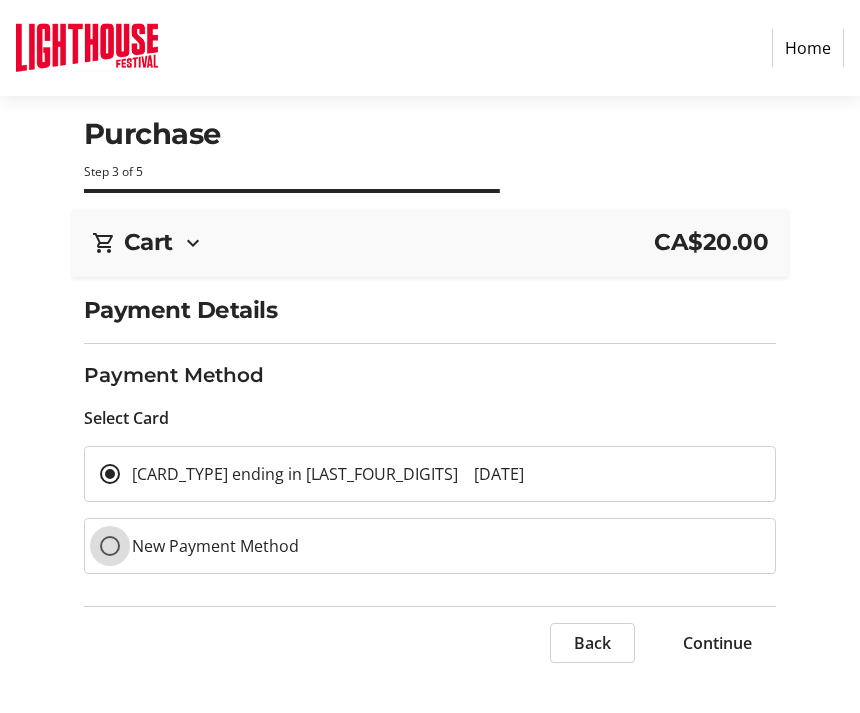 click on "New Payment Method" at bounding box center (110, 546) 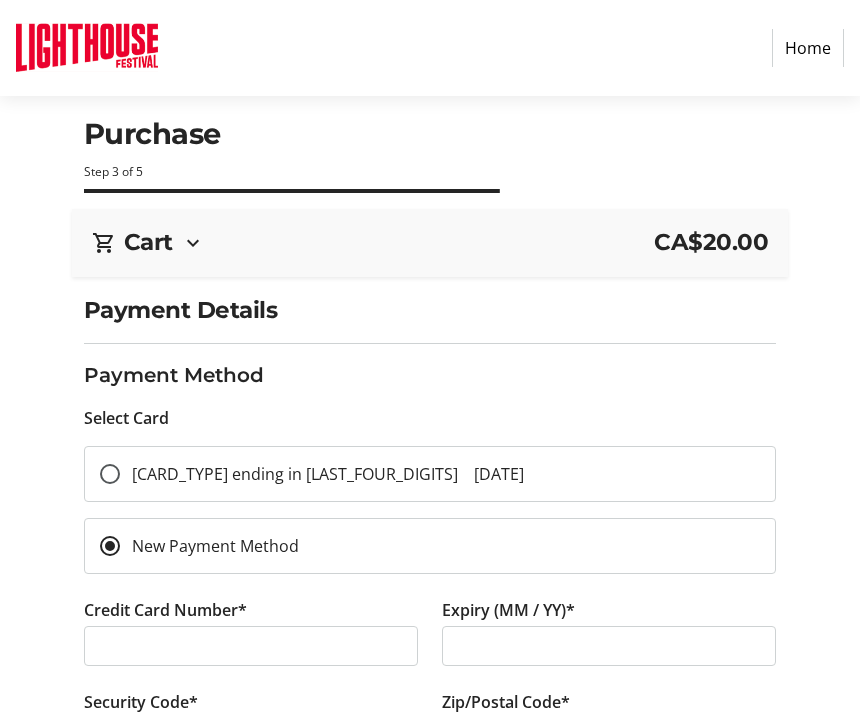 scroll, scrollTop: 112, scrollLeft: 0, axis: vertical 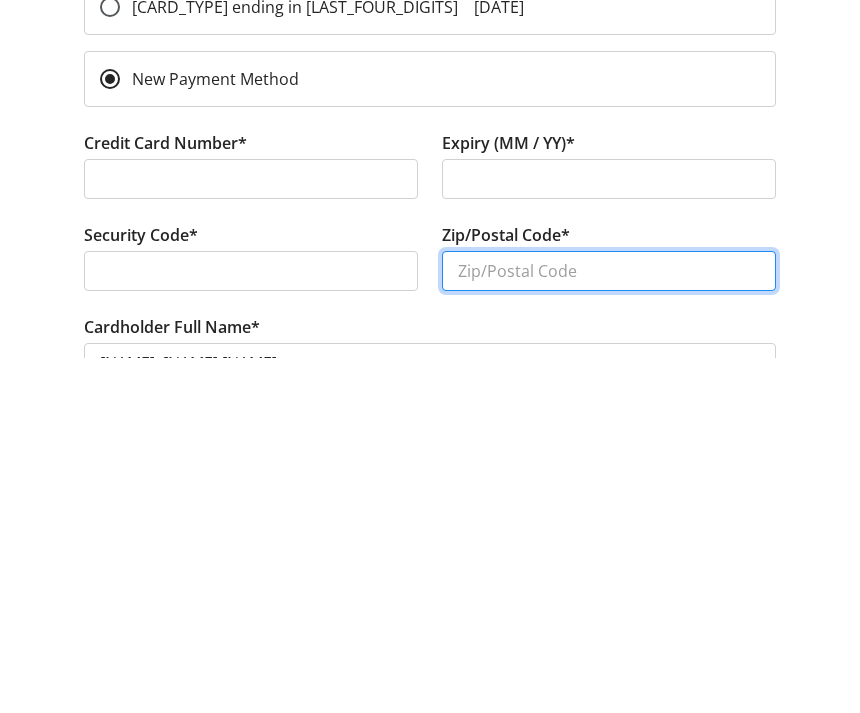 click on "Zip/Postal Code*" at bounding box center (609, 626) 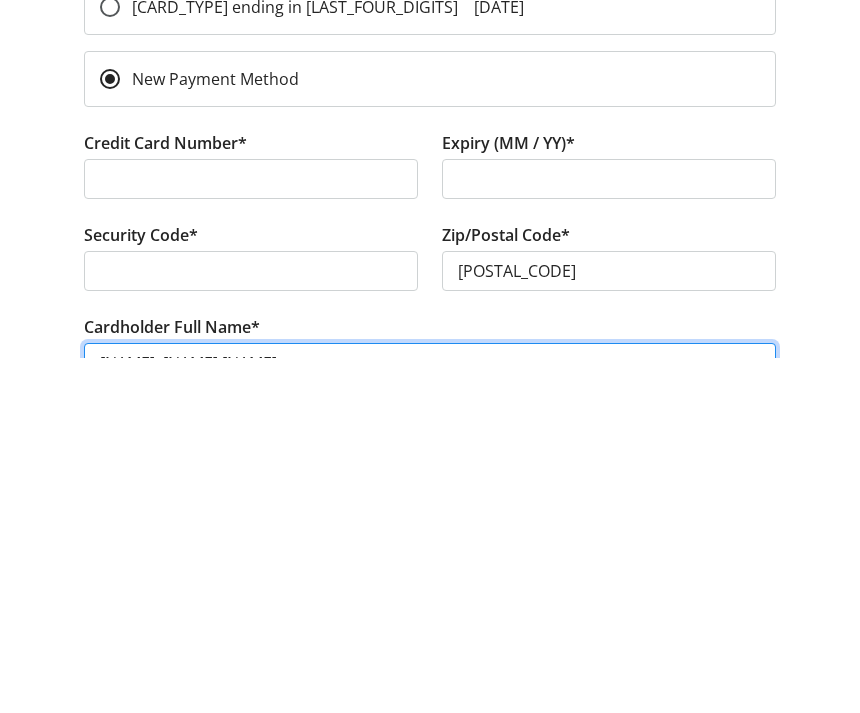 scroll, scrollTop: 211, scrollLeft: 0, axis: vertical 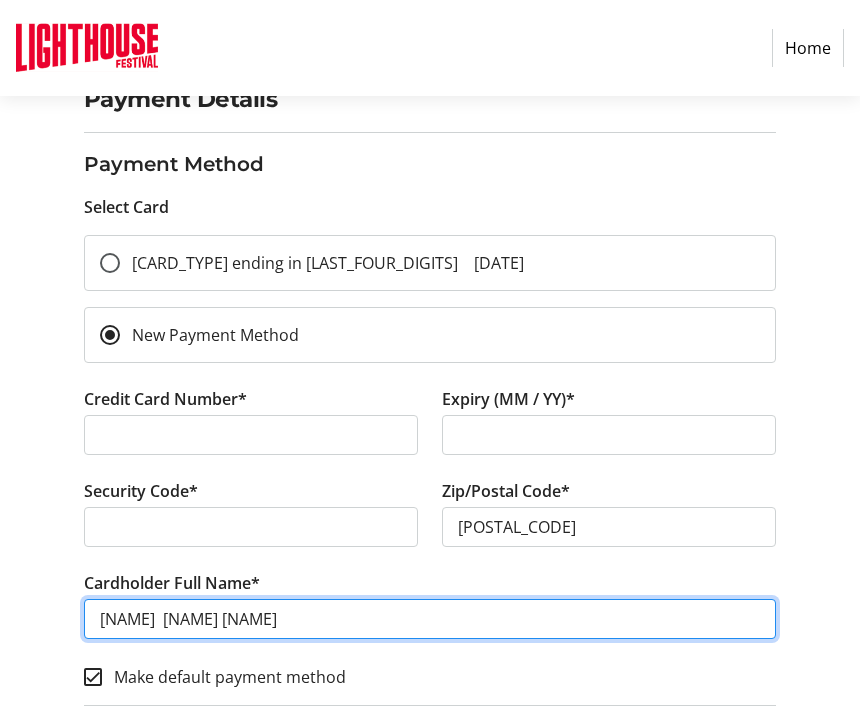 click on "Larry  Larry E Gilbert" at bounding box center [430, 619] 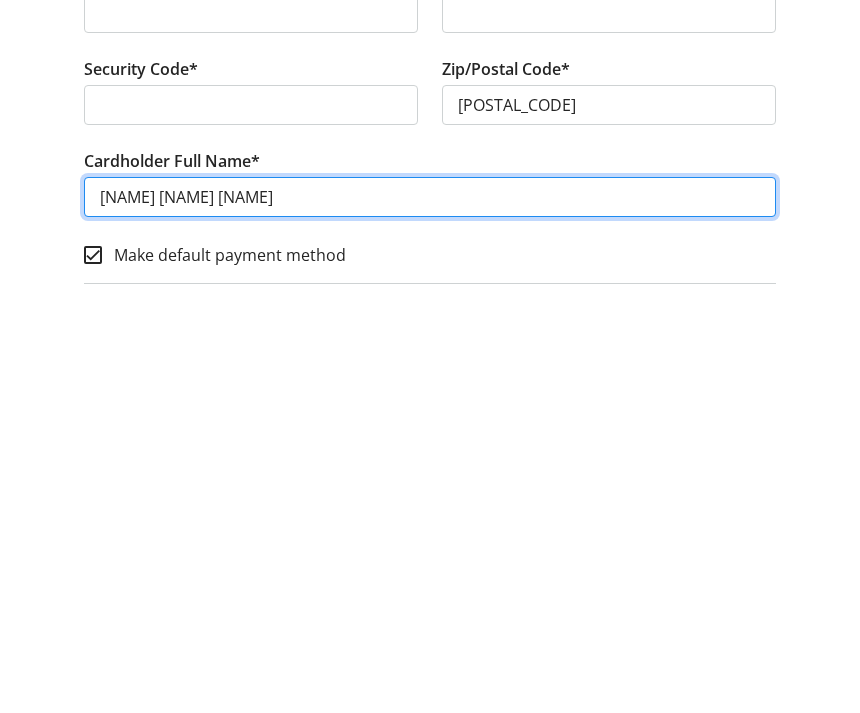 scroll, scrollTop: 275, scrollLeft: 0, axis: vertical 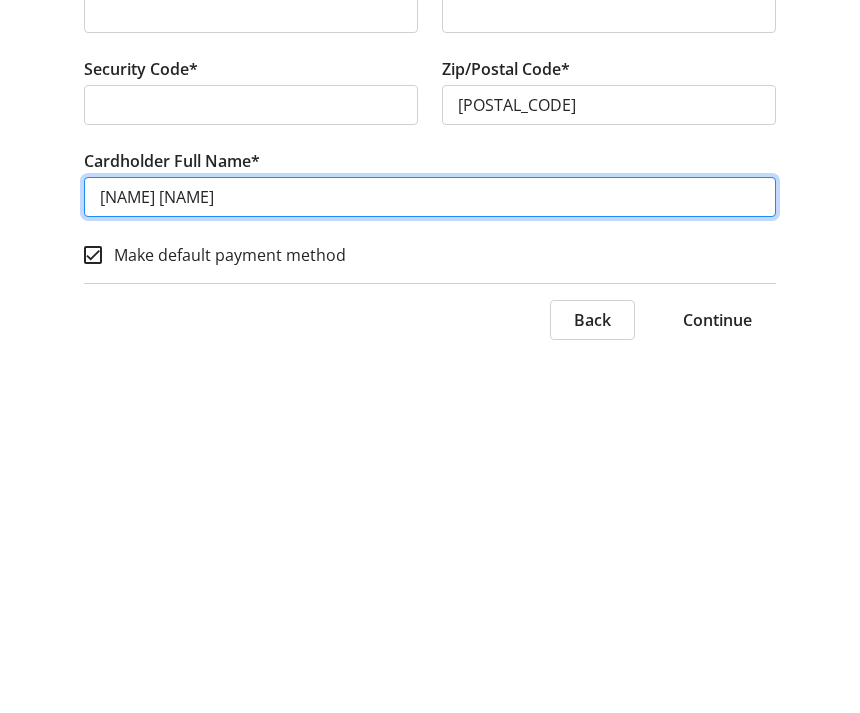 type on "[FIRST] [LAST]" 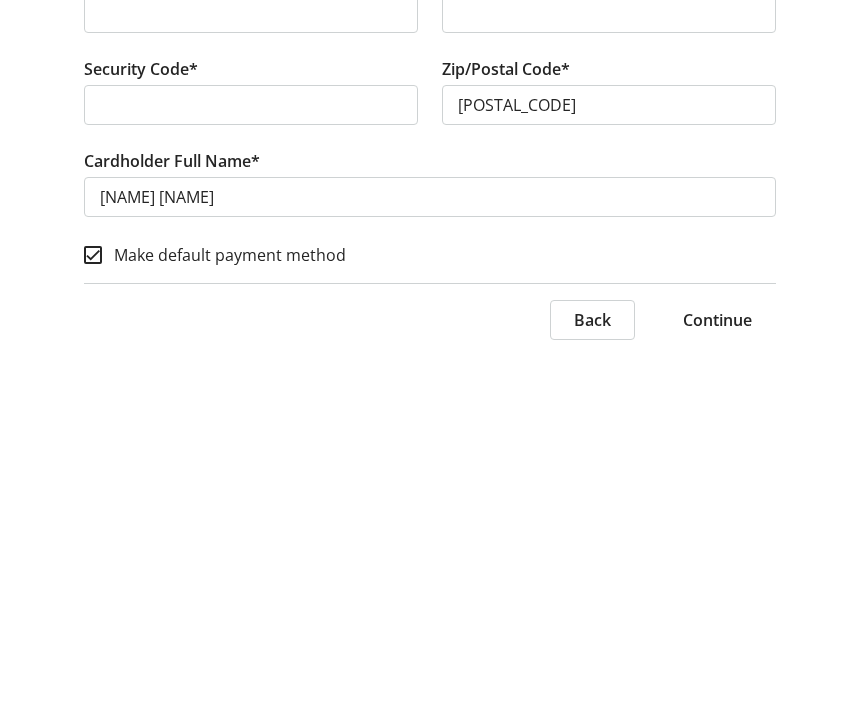 click on "Continue" 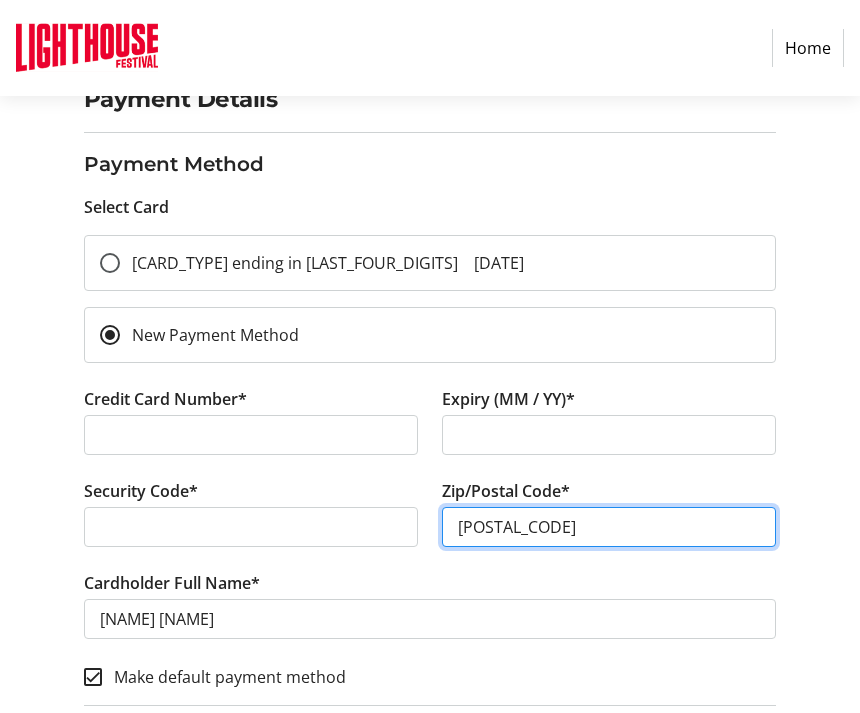 click on "N4B1Z3" at bounding box center (609, 527) 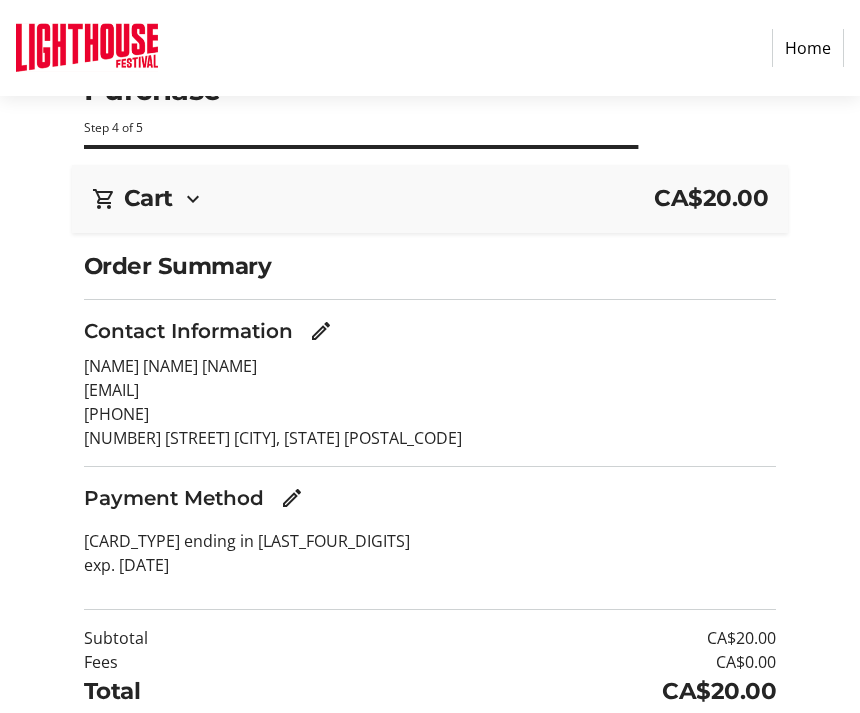 scroll, scrollTop: 80, scrollLeft: 0, axis: vertical 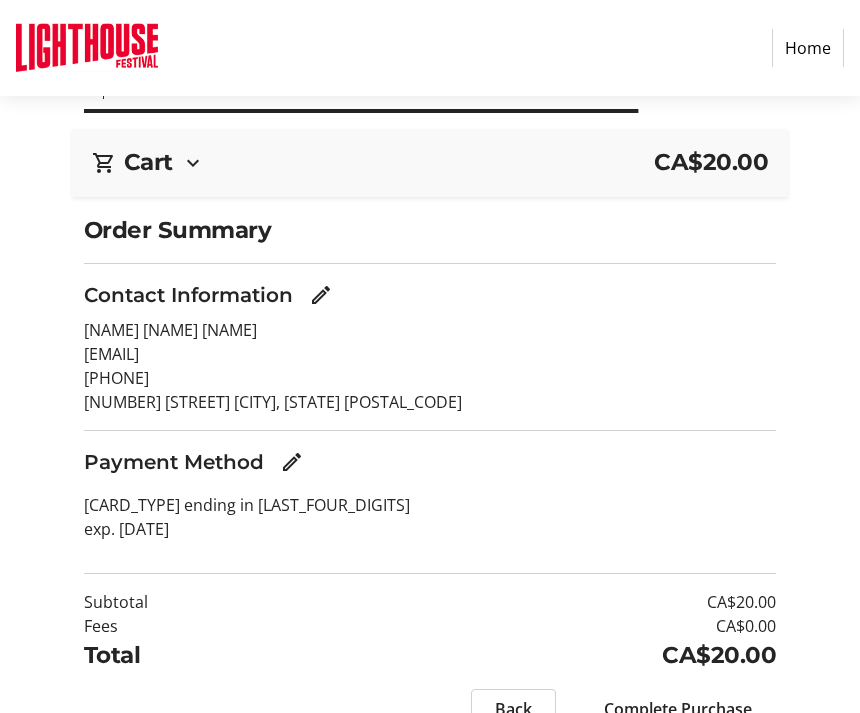 click on "Complete Purchase" 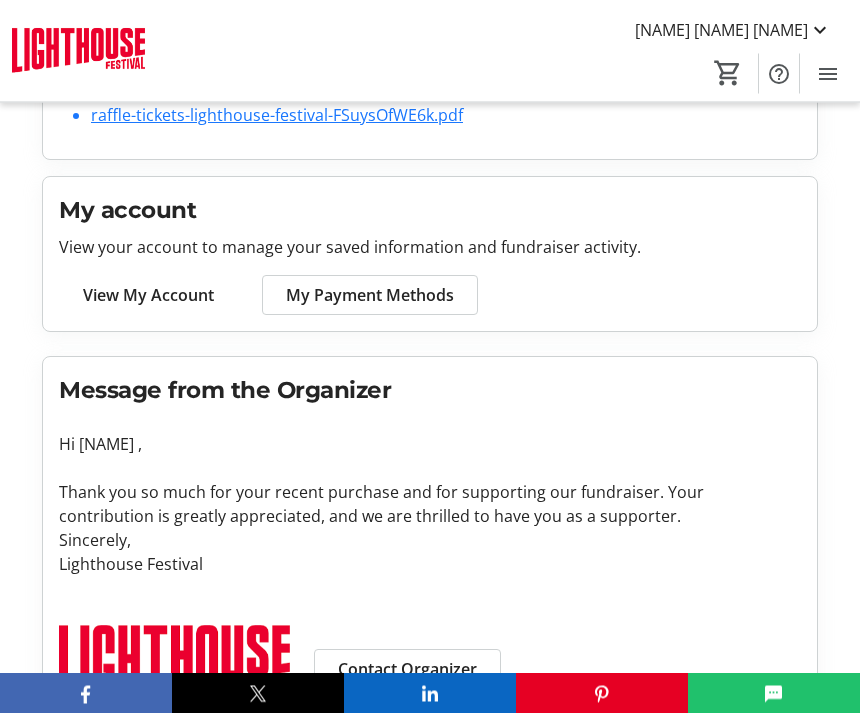 scroll, scrollTop: 464, scrollLeft: 0, axis: vertical 